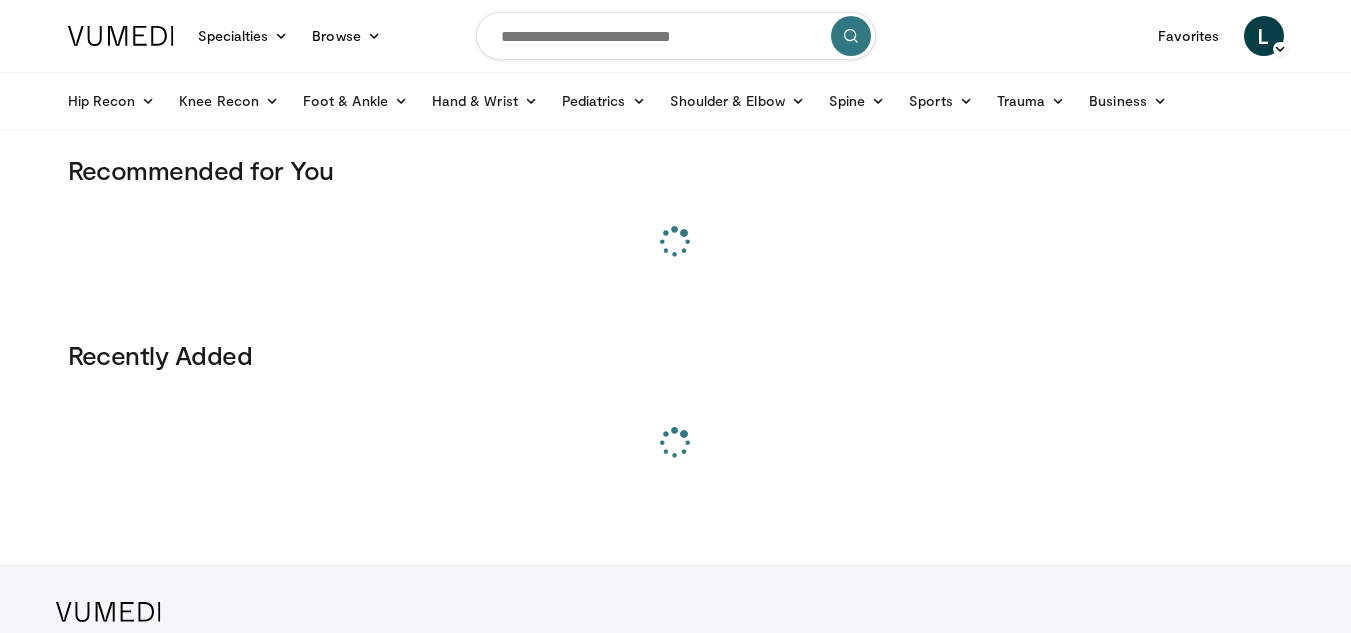 scroll, scrollTop: 0, scrollLeft: 0, axis: both 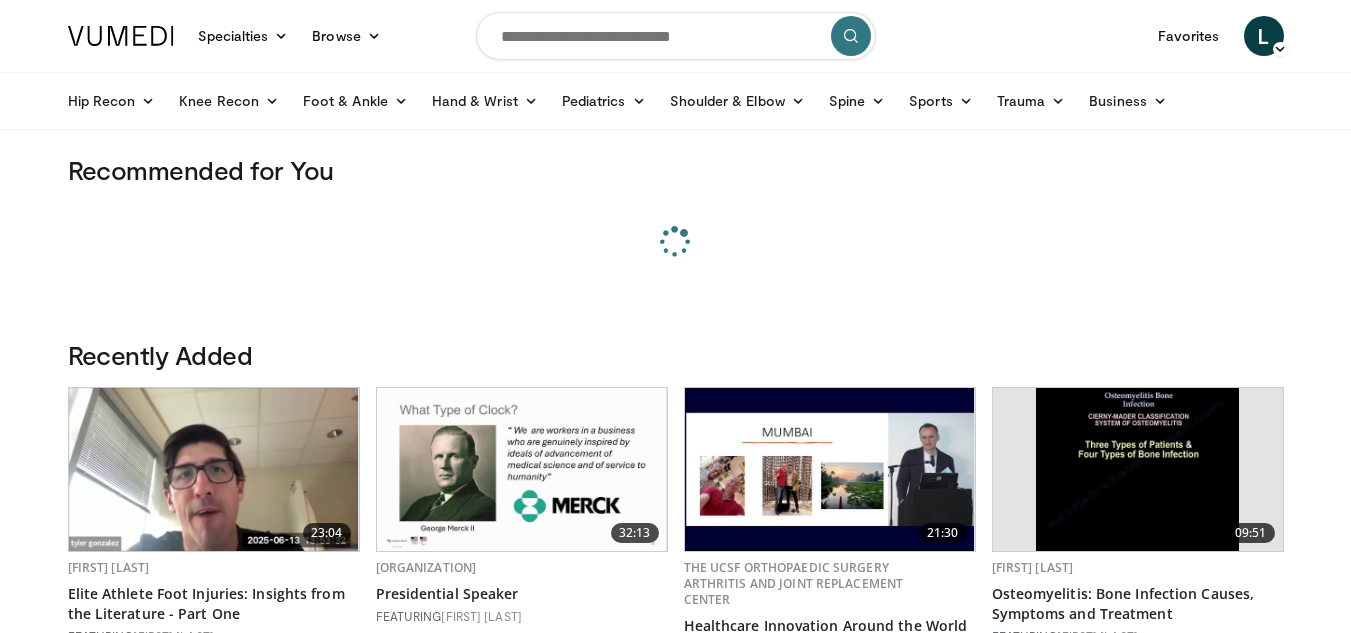 click at bounding box center (676, 36) 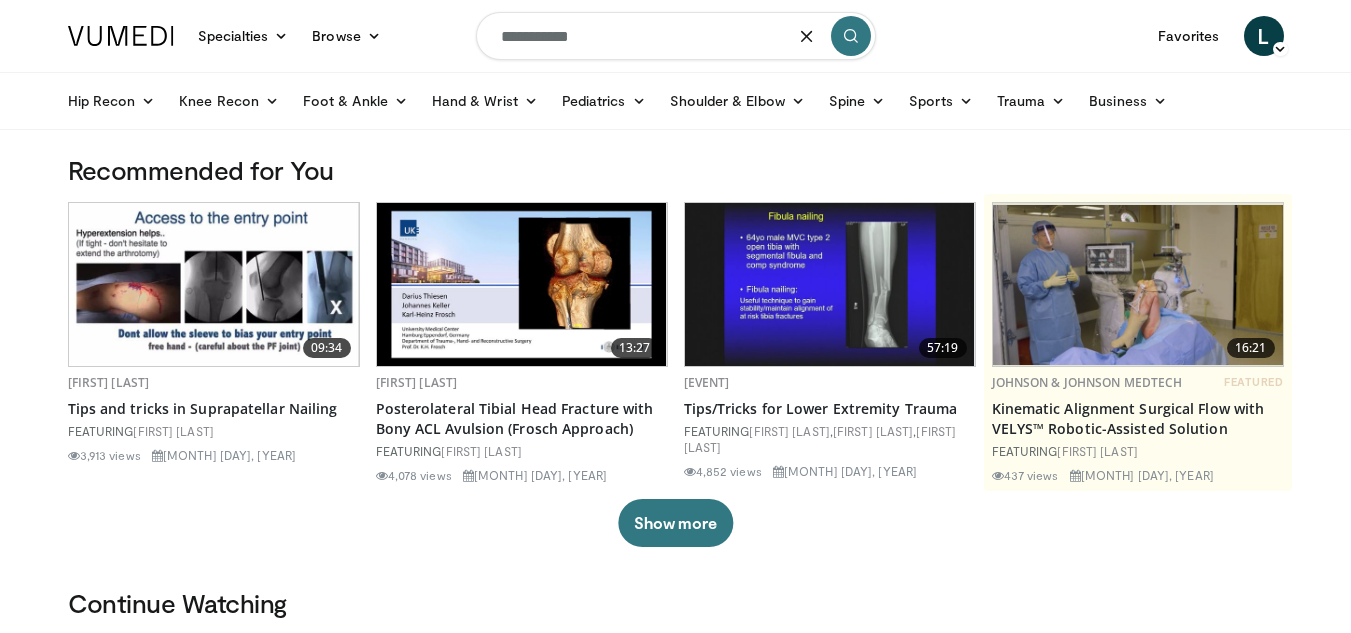 type on "**********" 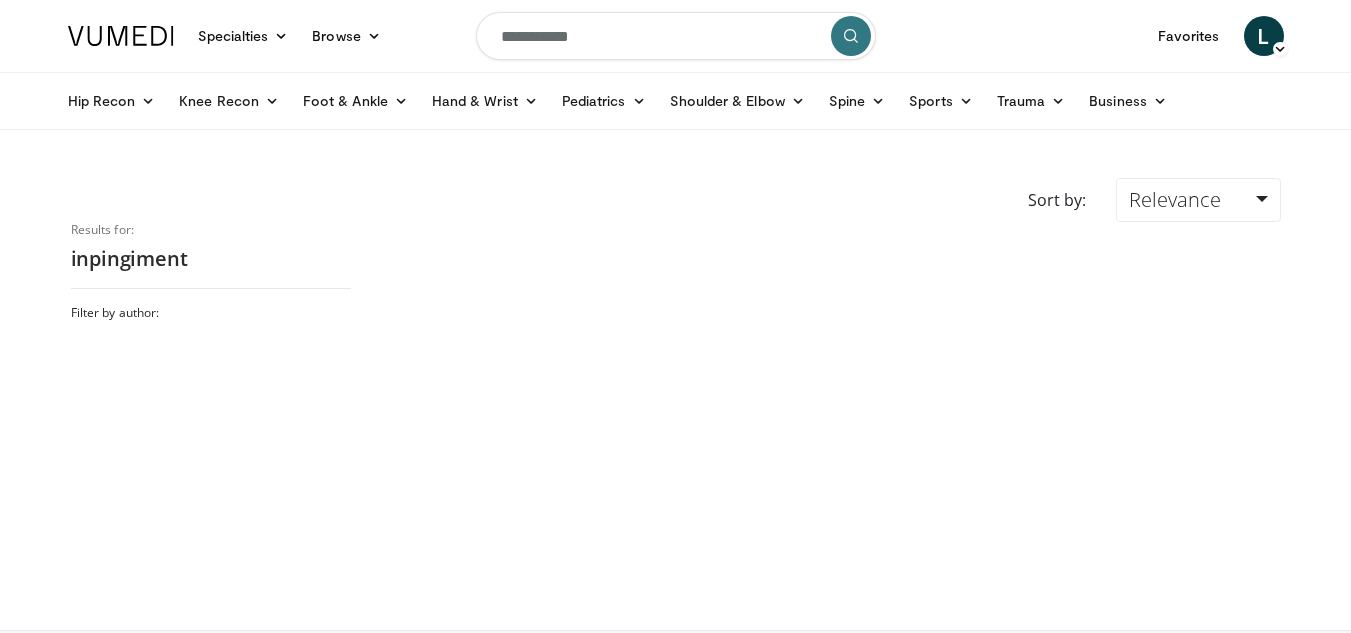 scroll, scrollTop: 0, scrollLeft: 0, axis: both 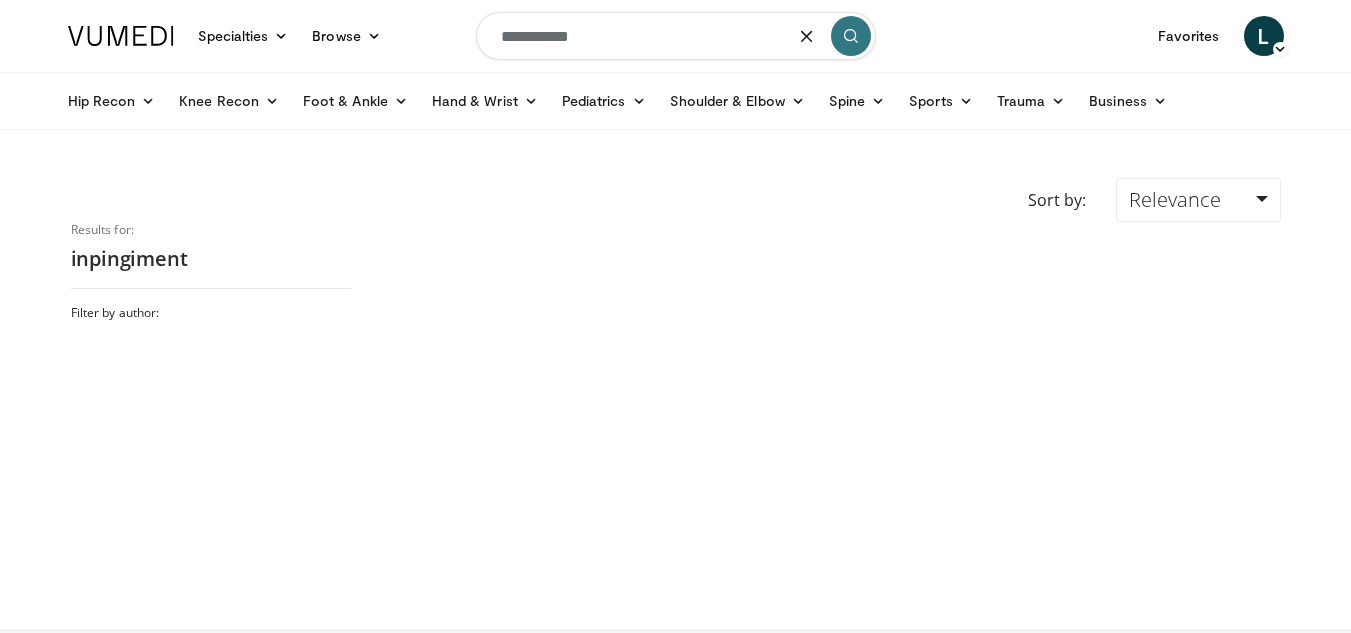click on "**********" at bounding box center [676, 36] 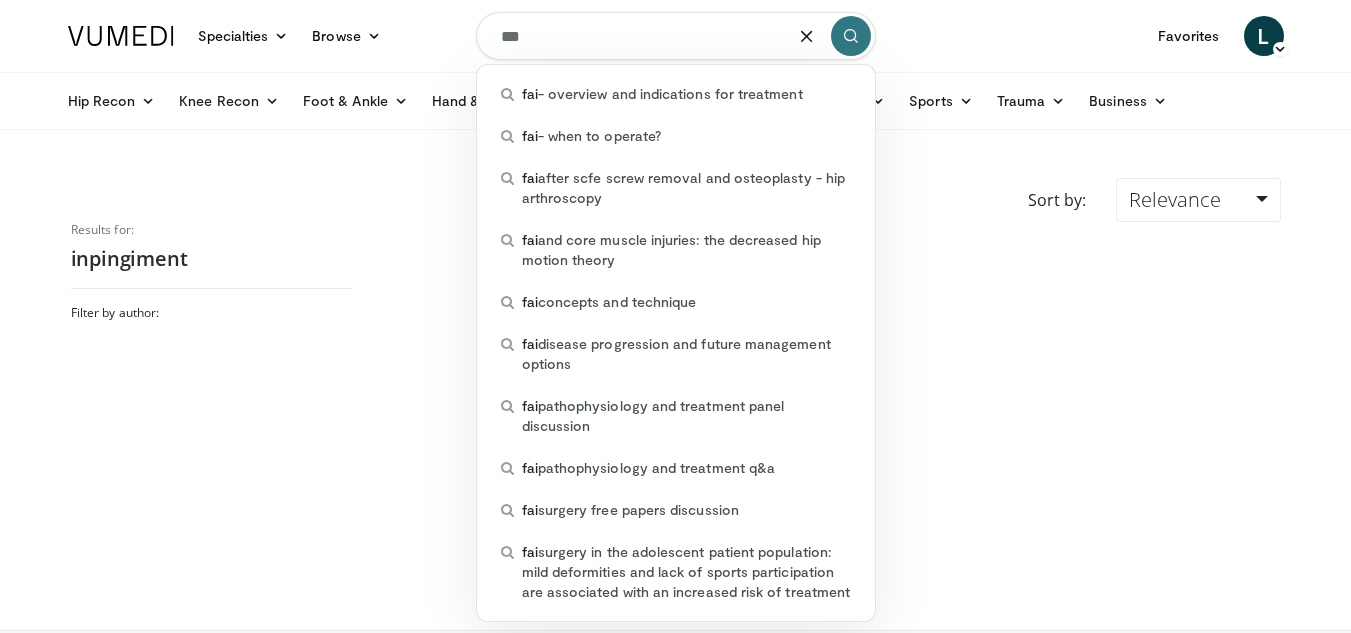 type on "***" 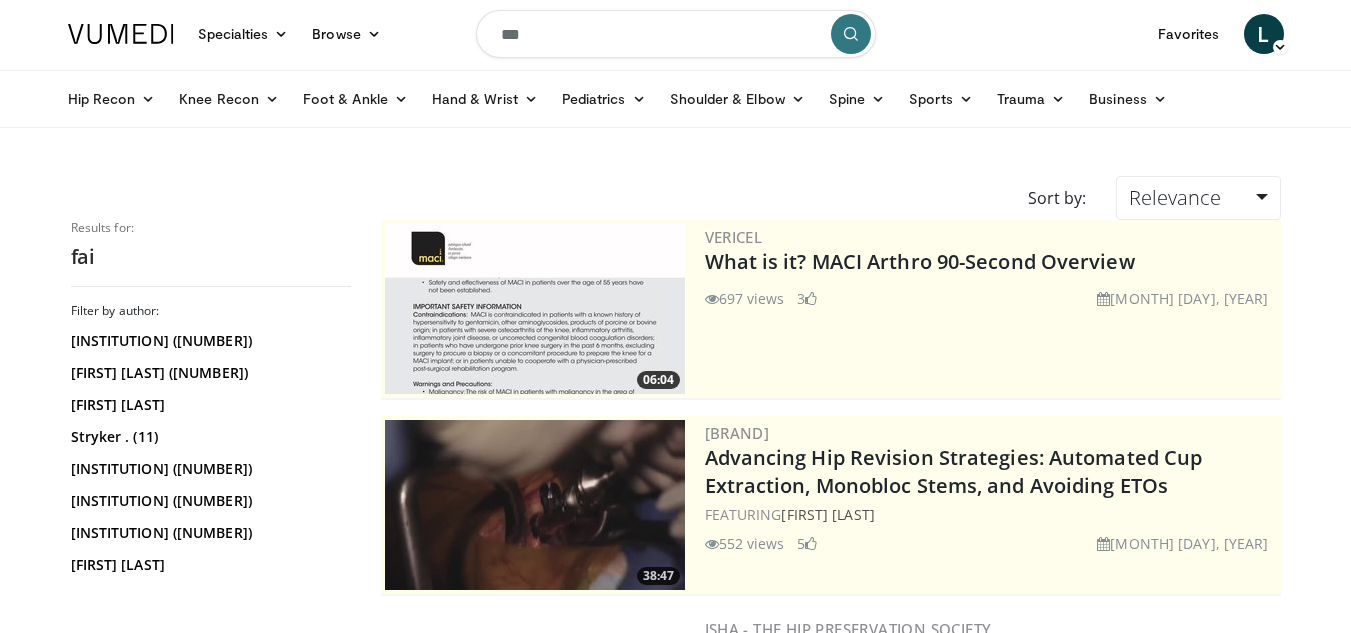 scroll, scrollTop: 0, scrollLeft: 0, axis: both 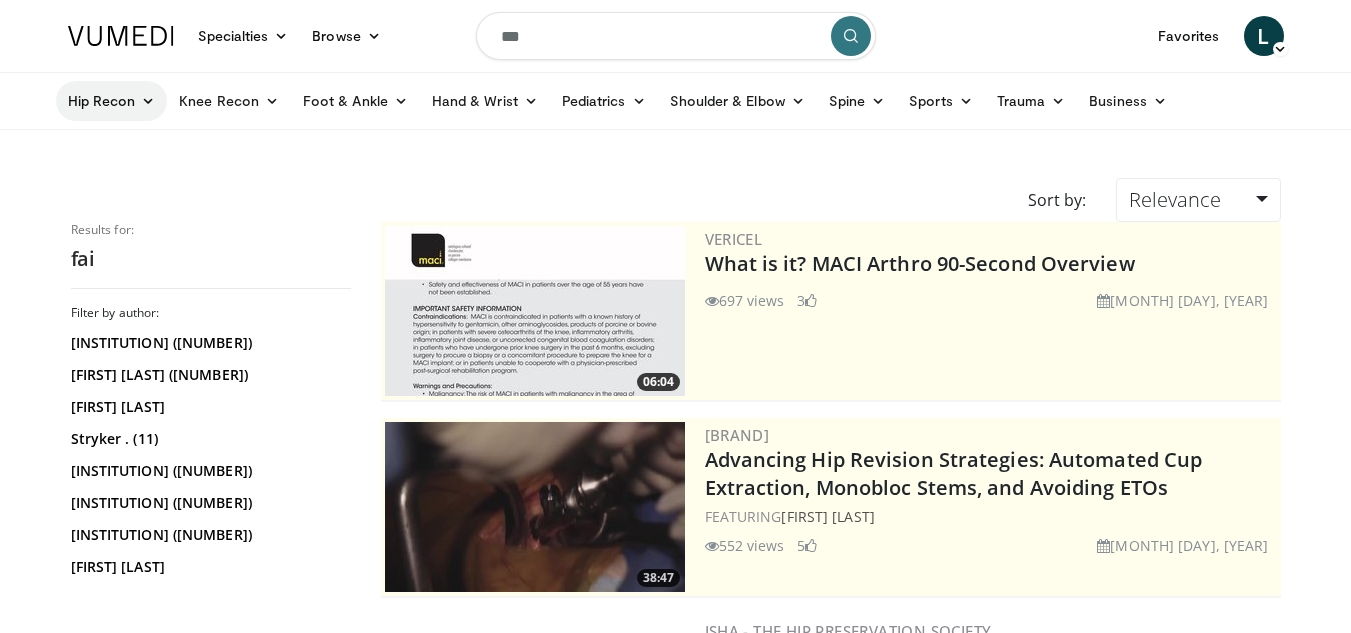 click on "[TITLE]" at bounding box center (112, 101) 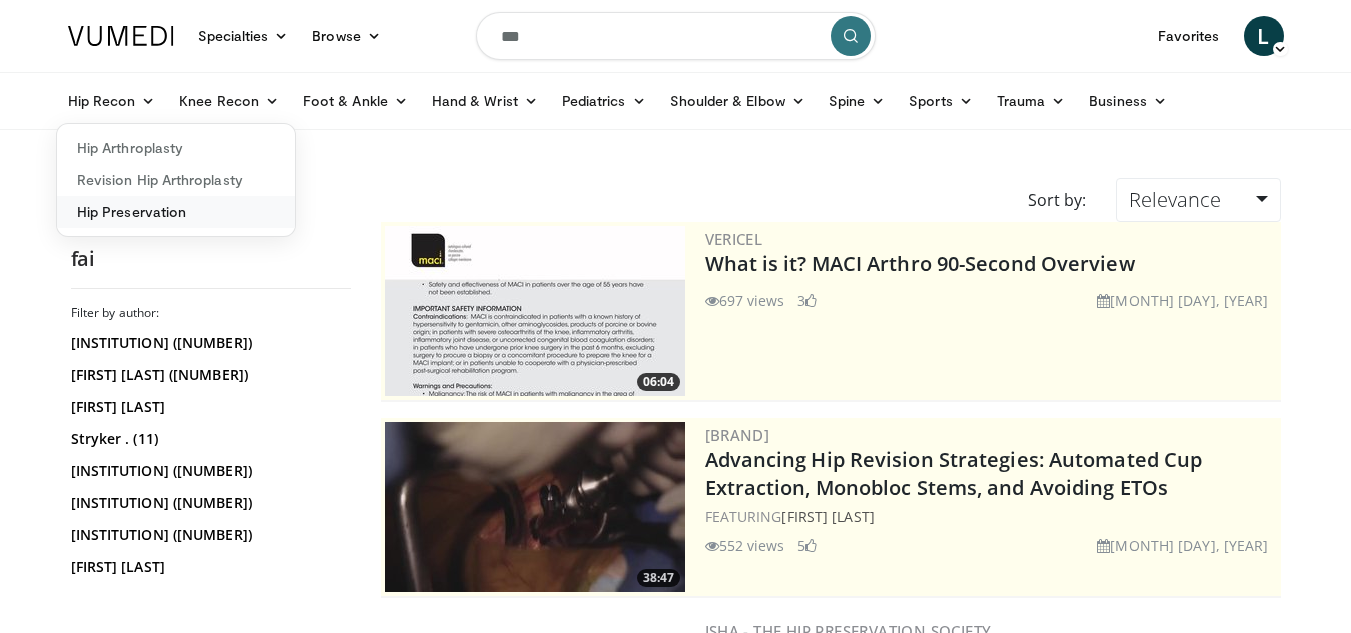 click on "Hip Preservation" at bounding box center [176, 212] 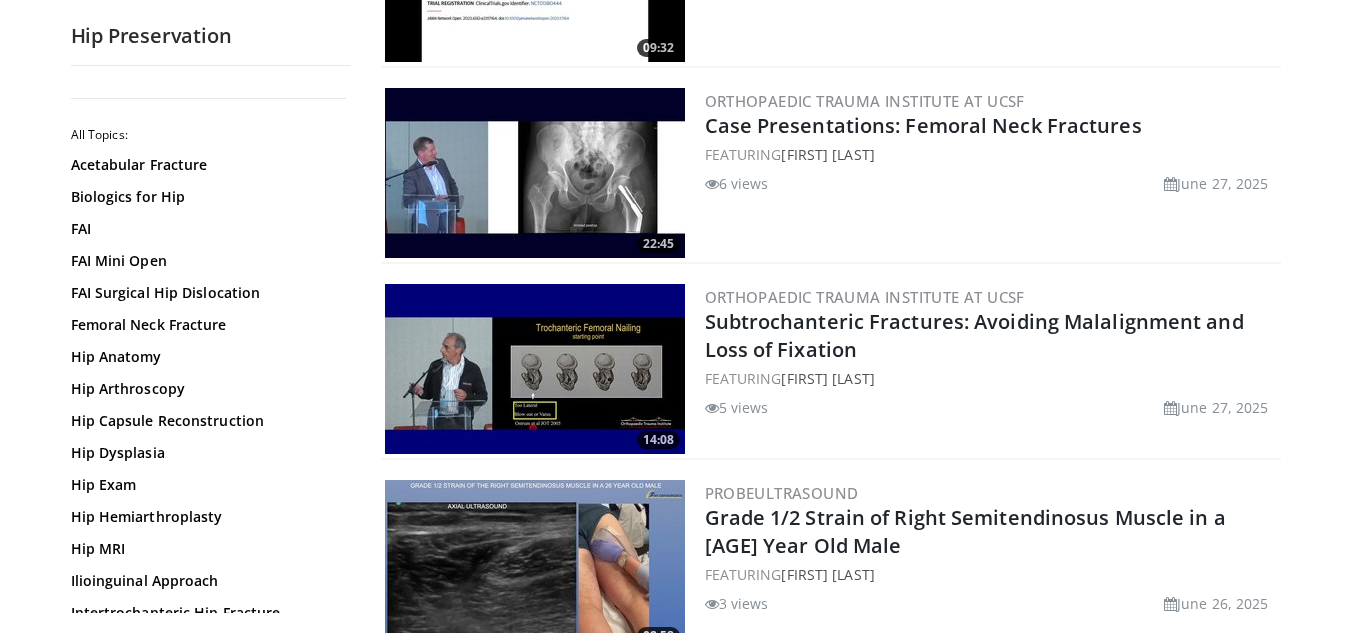 scroll, scrollTop: 0, scrollLeft: 0, axis: both 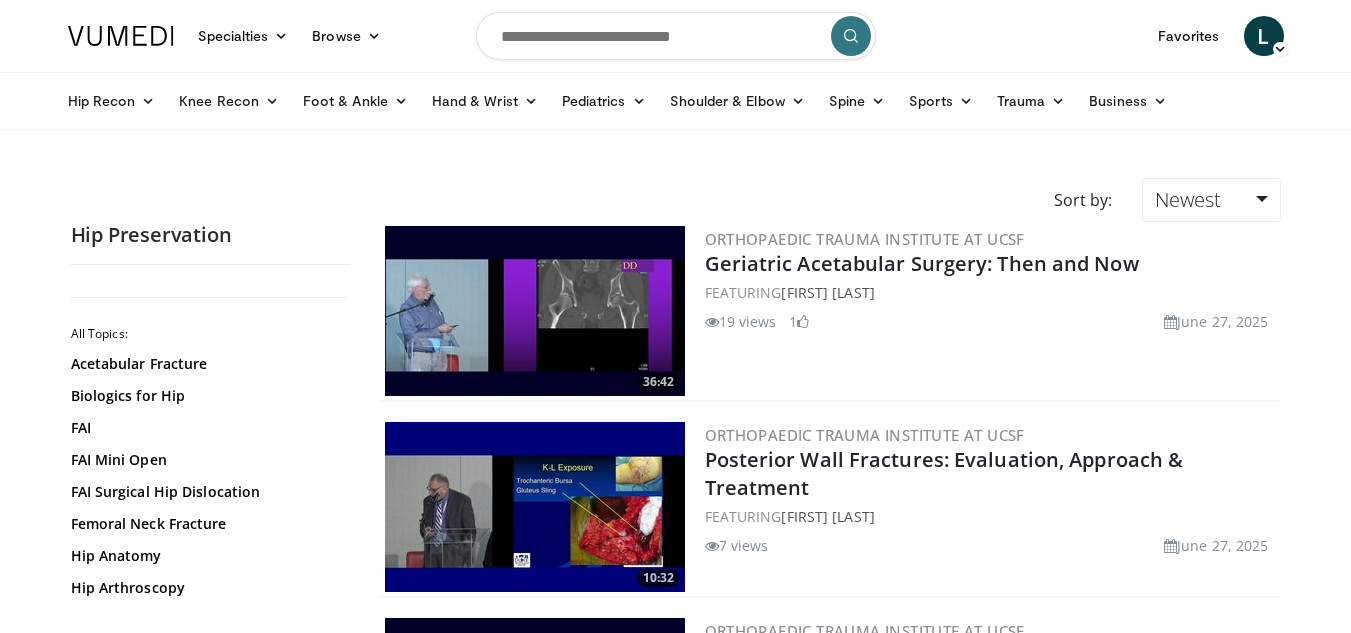 click at bounding box center [676, 36] 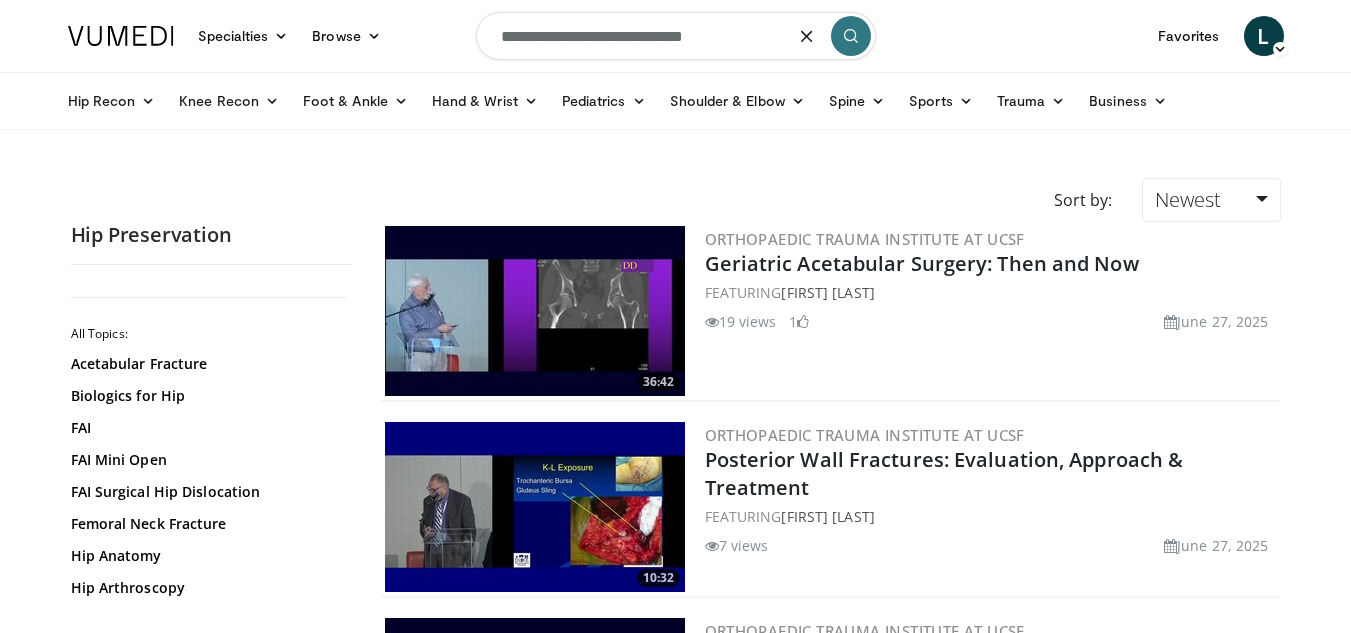type on "**********" 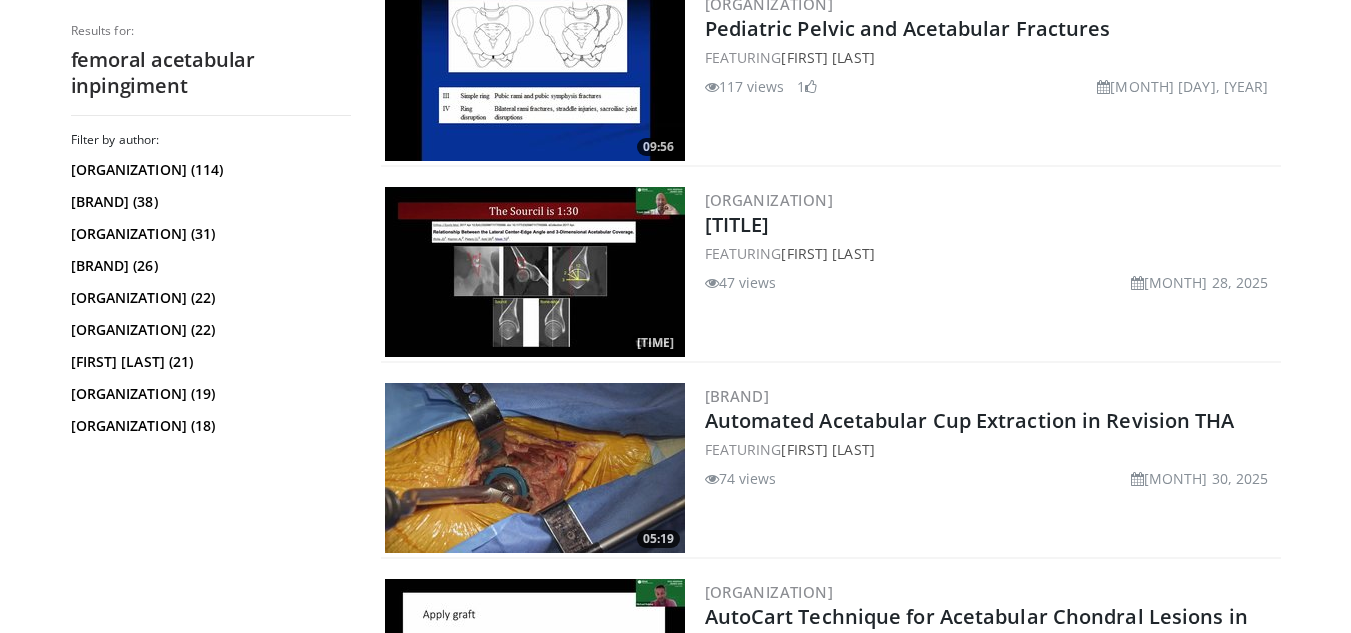 scroll, scrollTop: 767, scrollLeft: 0, axis: vertical 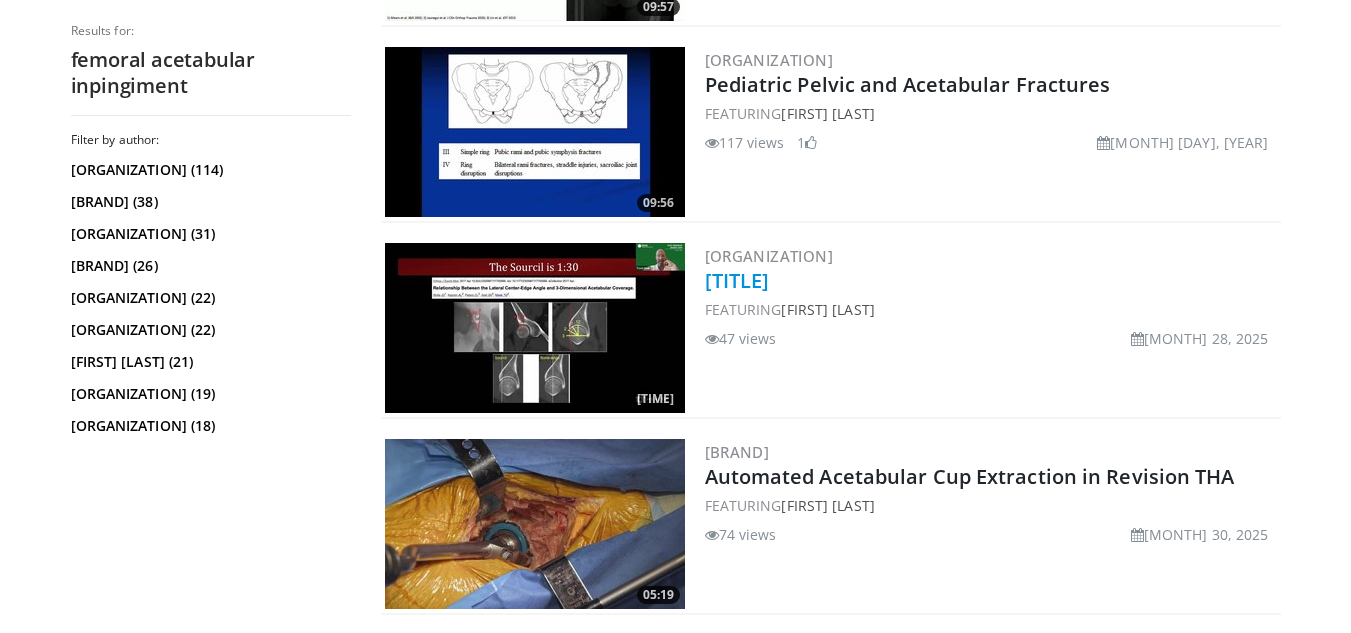 click on "[TITLE]" at bounding box center [737, 280] 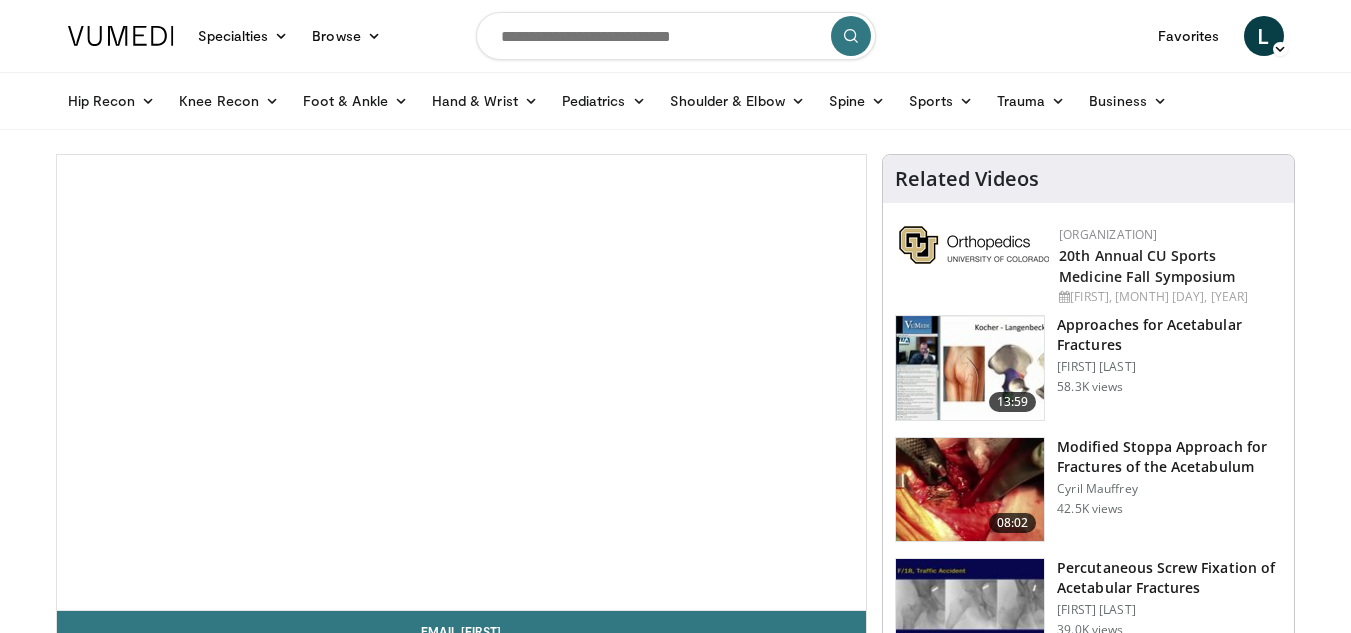 scroll, scrollTop: 3, scrollLeft: 0, axis: vertical 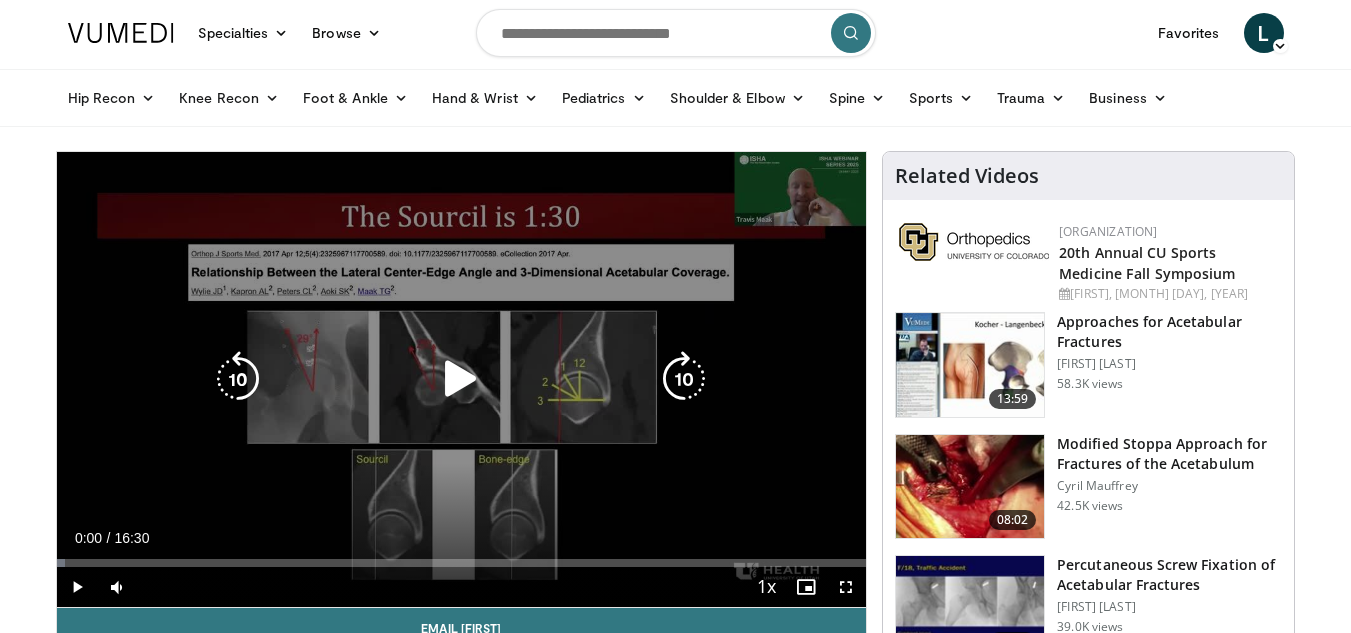 click at bounding box center (461, 379) 